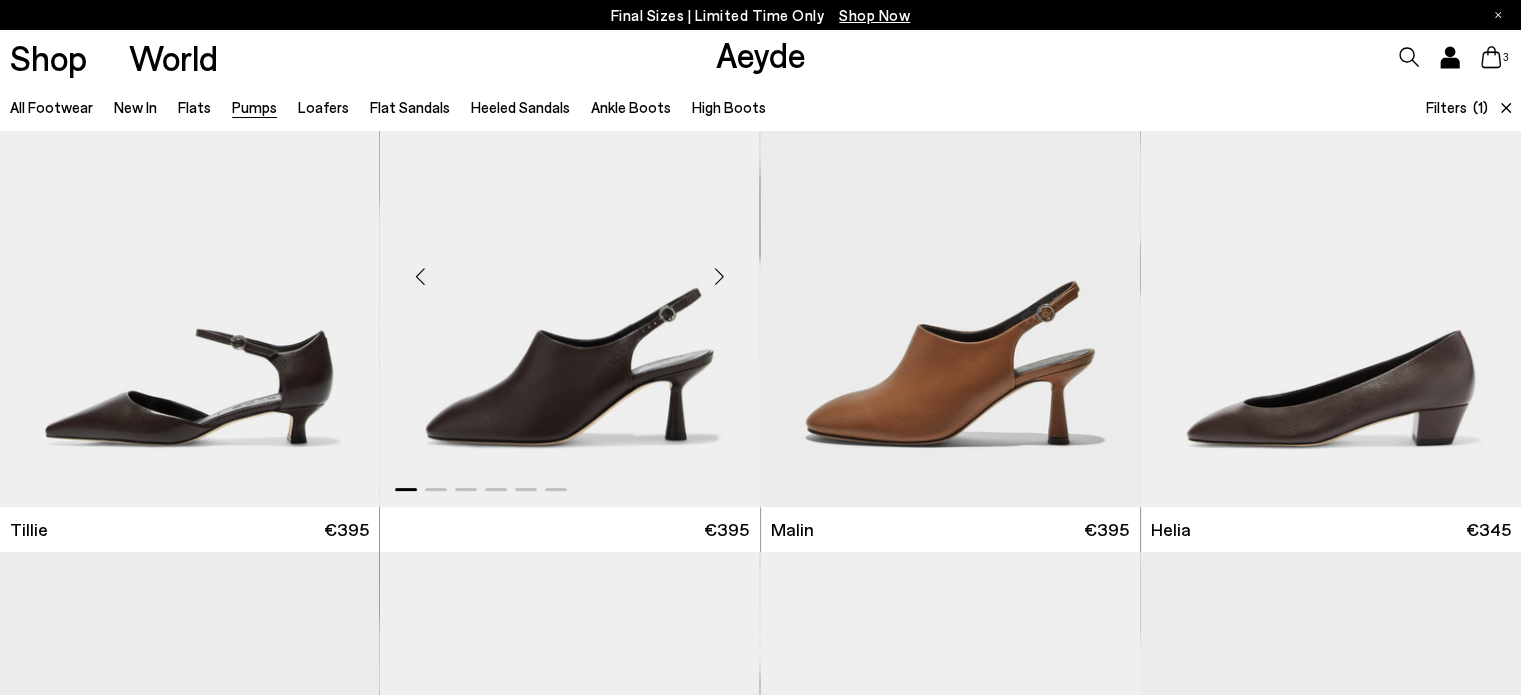 scroll, scrollTop: 0, scrollLeft: 0, axis: both 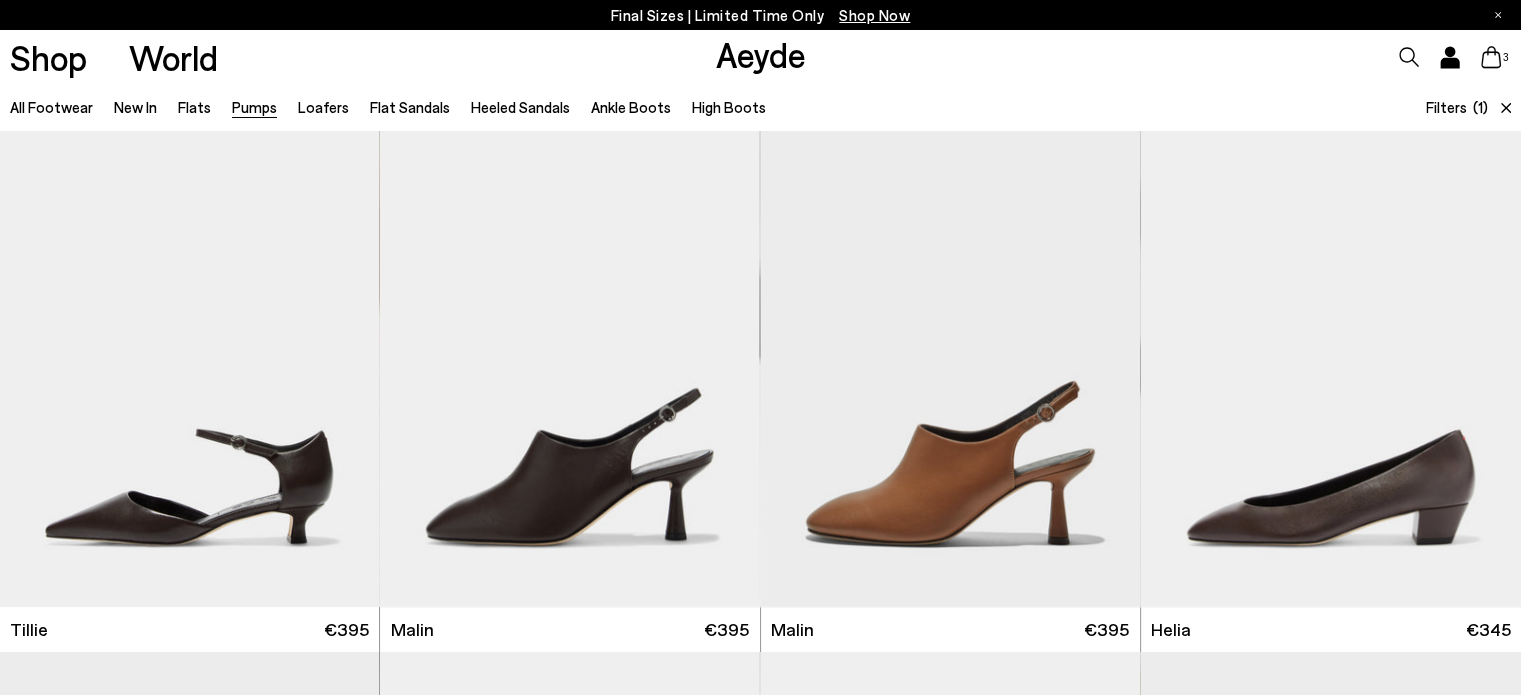 click 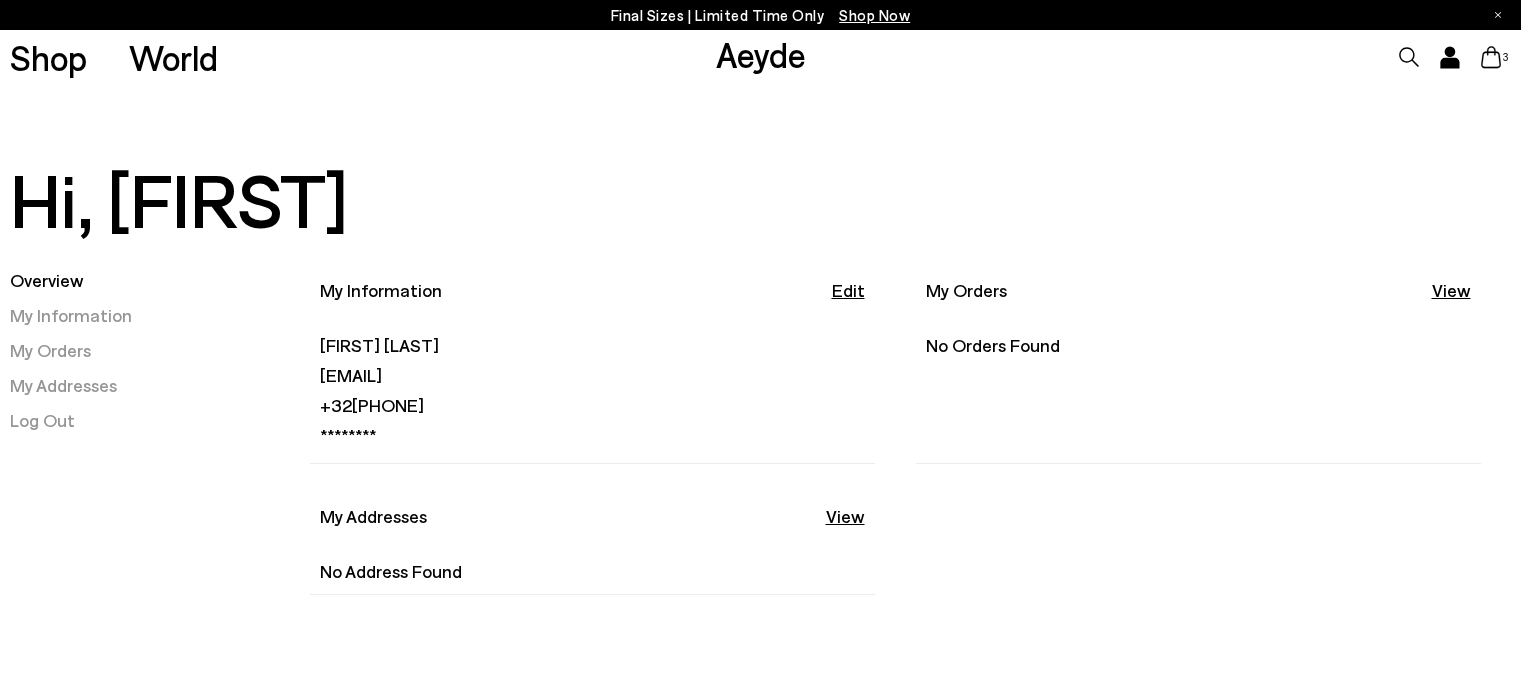 scroll, scrollTop: 0, scrollLeft: 0, axis: both 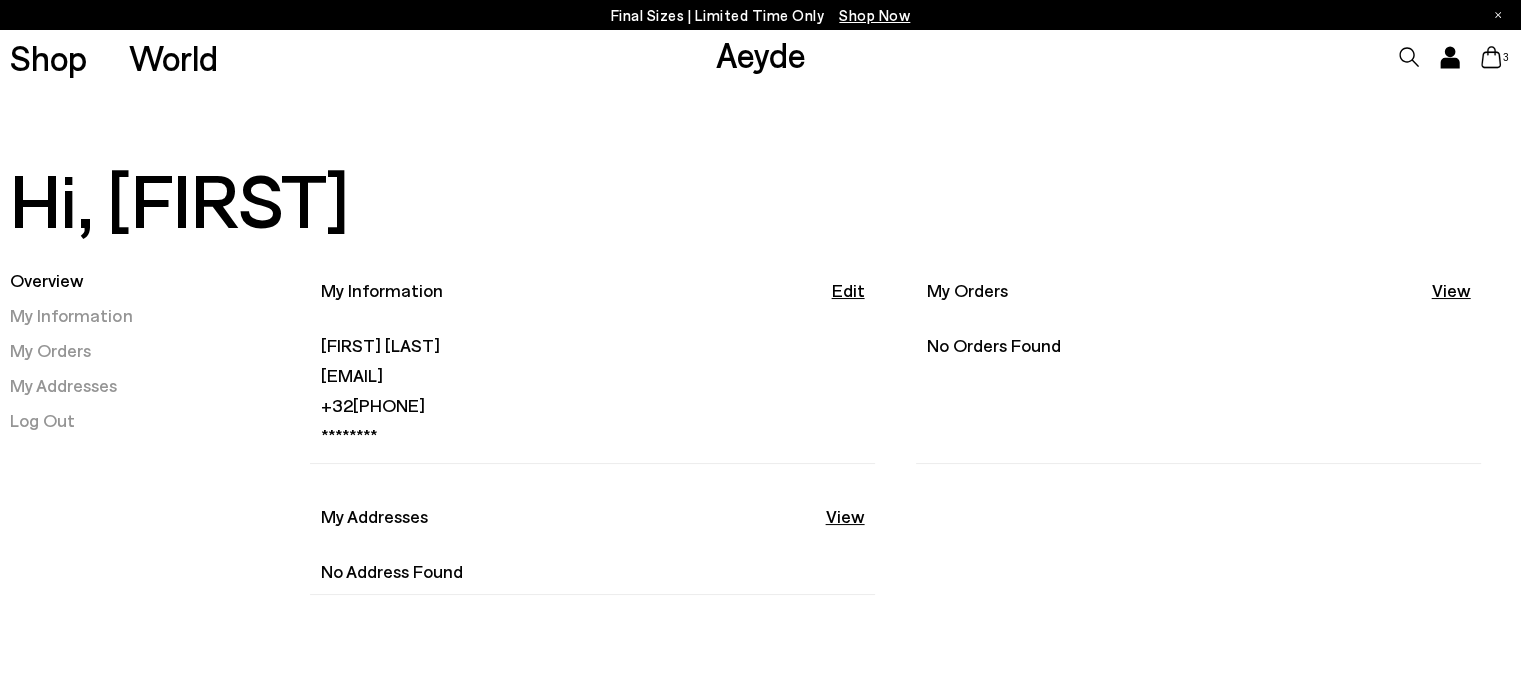 click 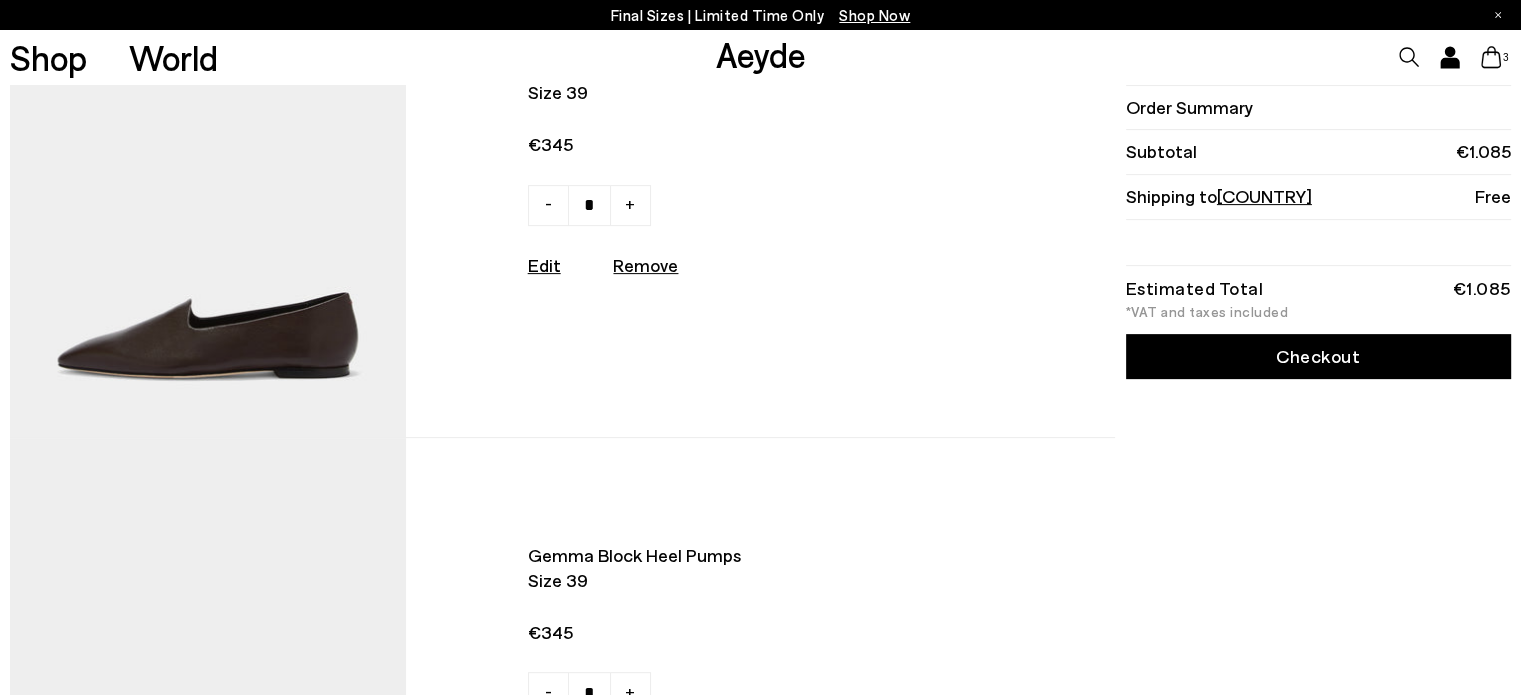scroll, scrollTop: 700, scrollLeft: 0, axis: vertical 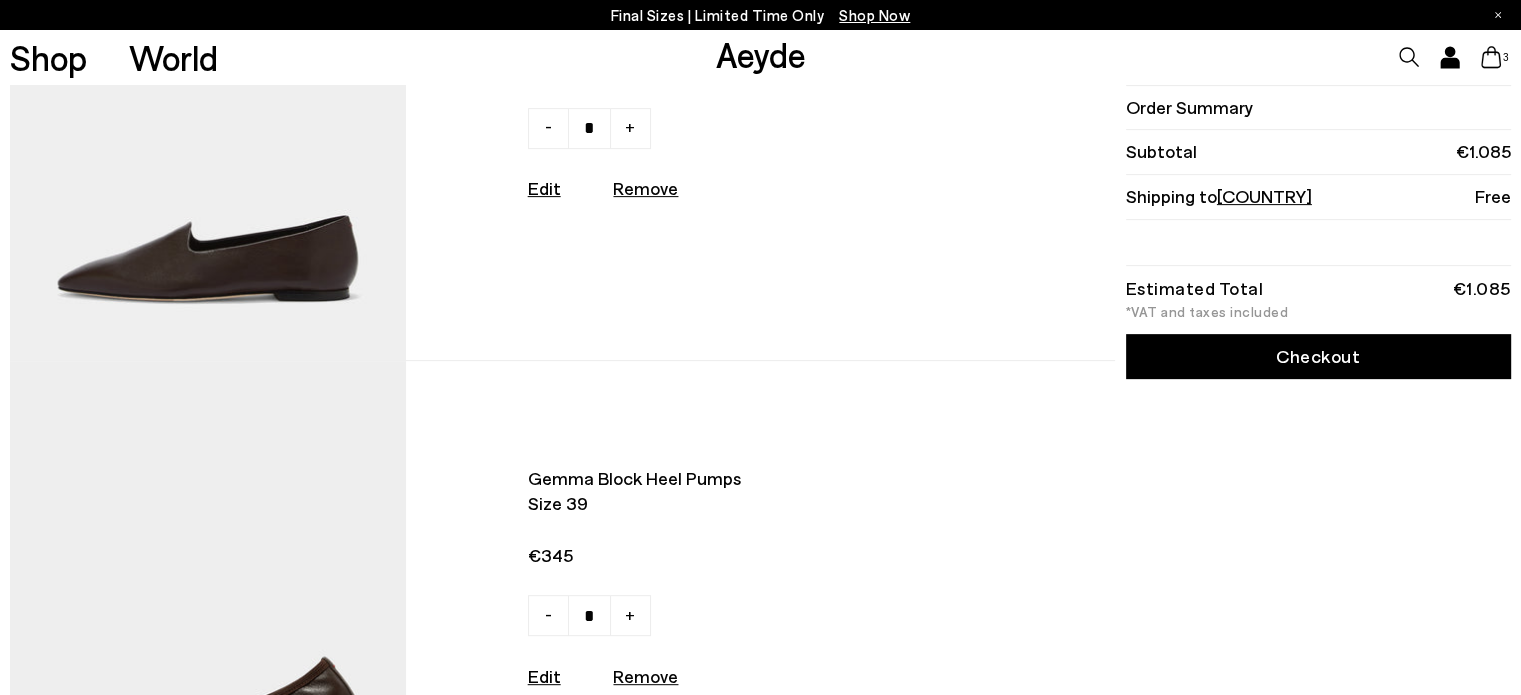 click at bounding box center (207, 117) 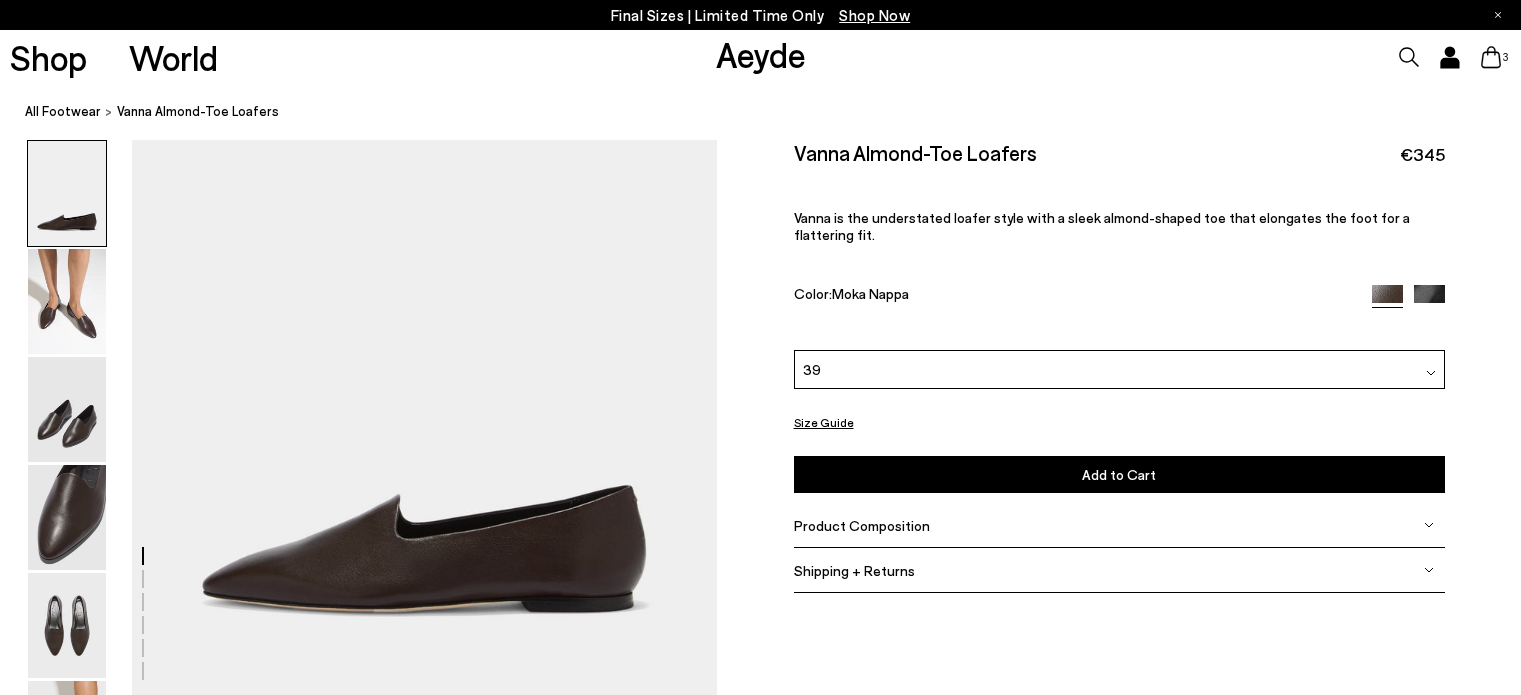 scroll, scrollTop: 0, scrollLeft: 0, axis: both 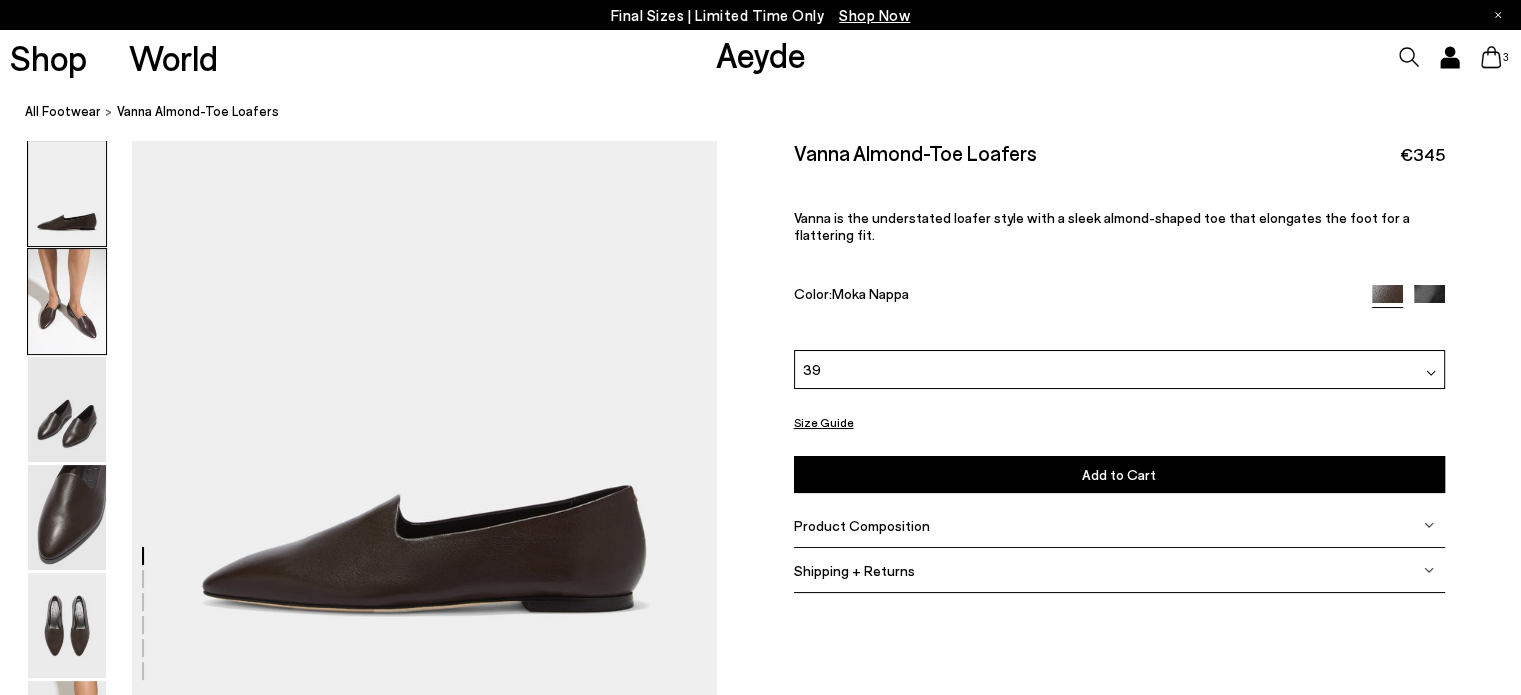 click at bounding box center (67, 301) 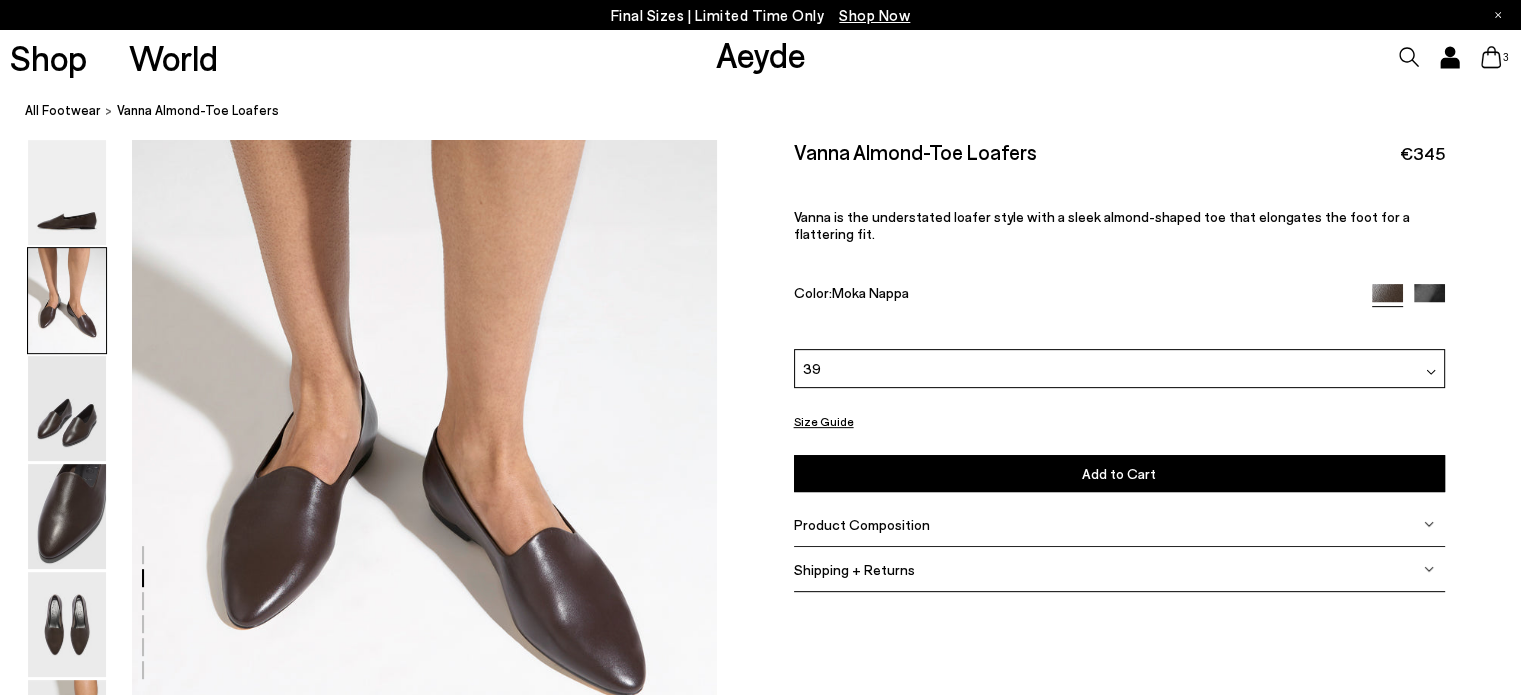 scroll, scrollTop: 461, scrollLeft: 0, axis: vertical 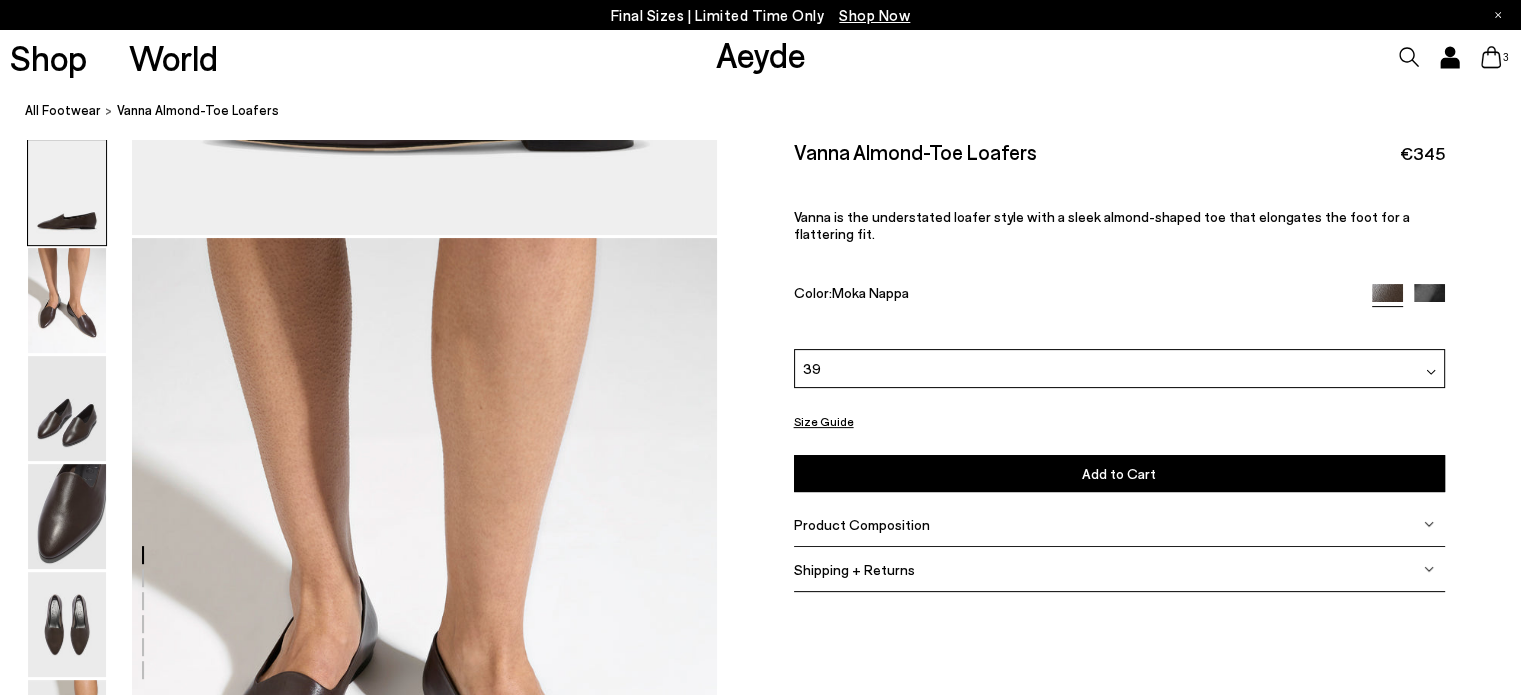 click 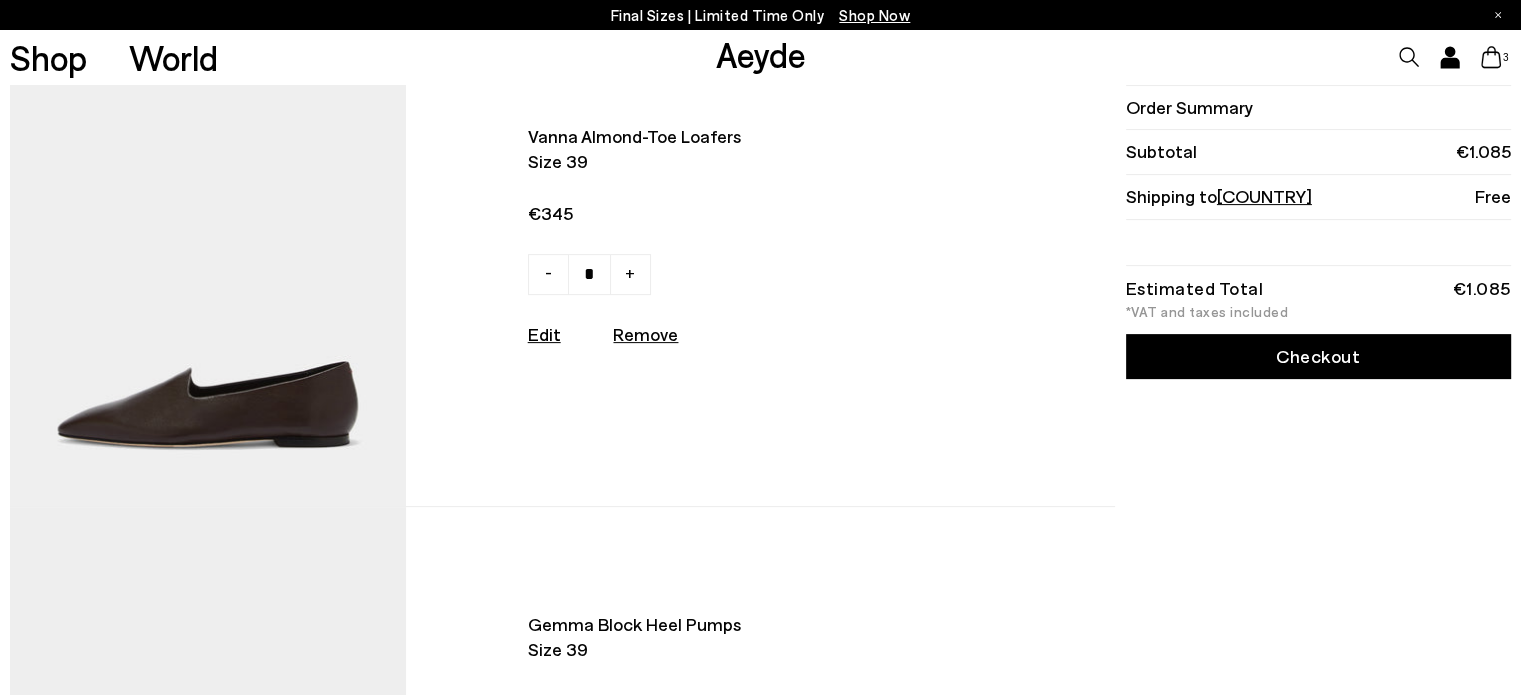 scroll, scrollTop: 700, scrollLeft: 0, axis: vertical 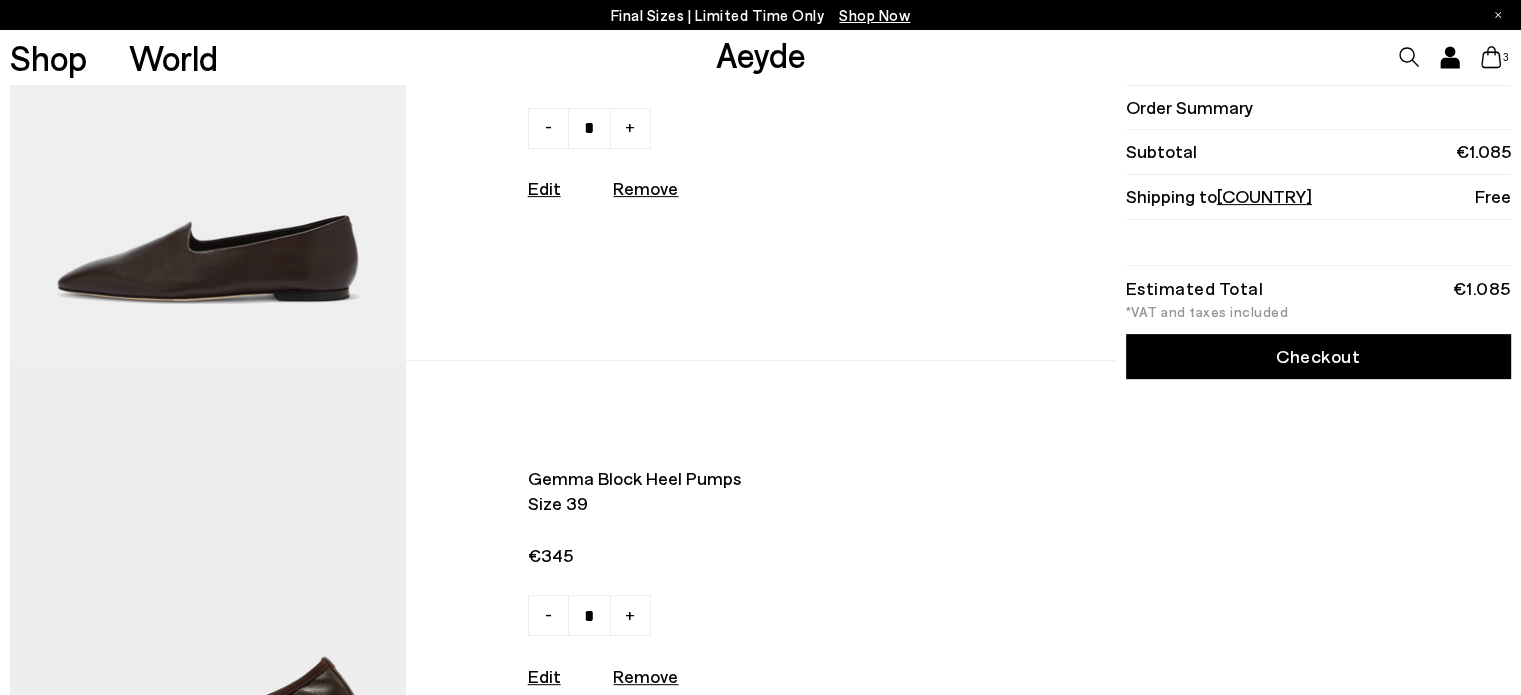 click on "Remove" at bounding box center [645, 188] 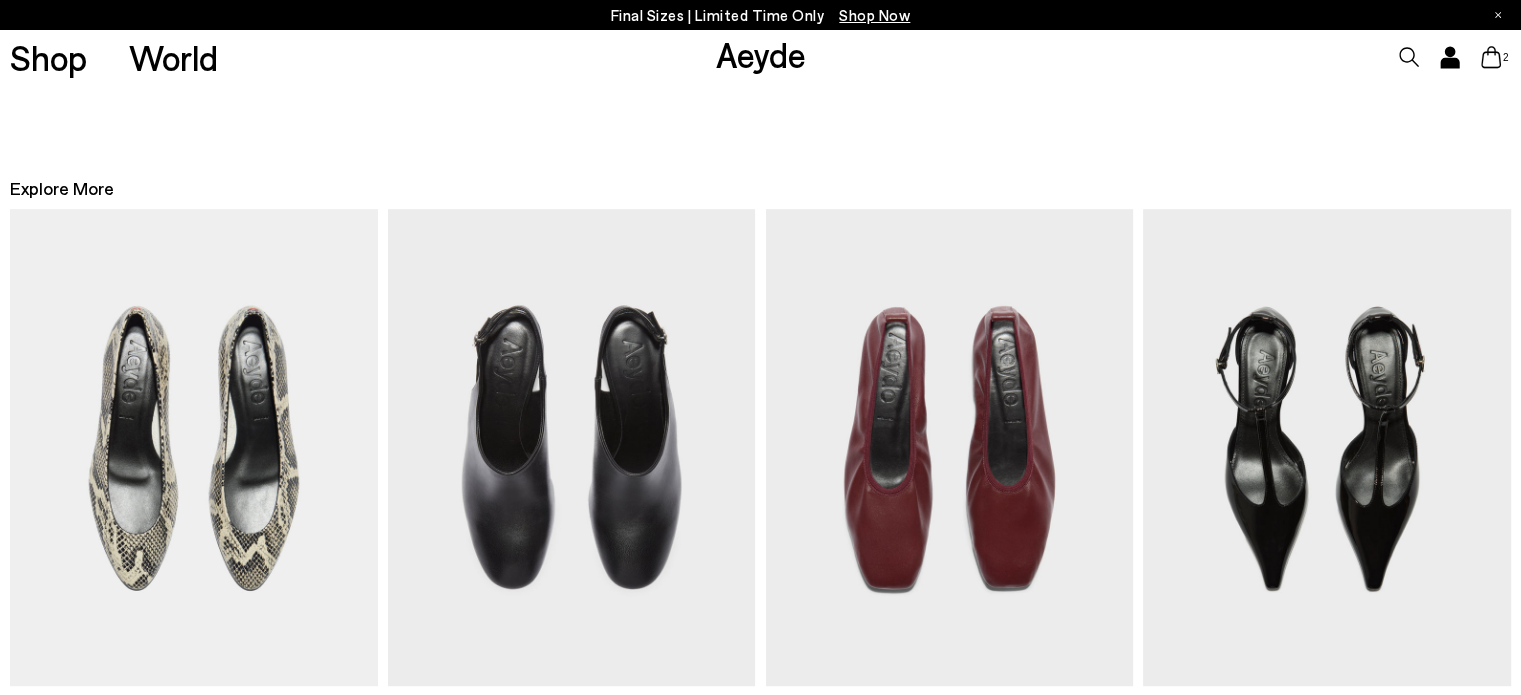 scroll, scrollTop: 1100, scrollLeft: 0, axis: vertical 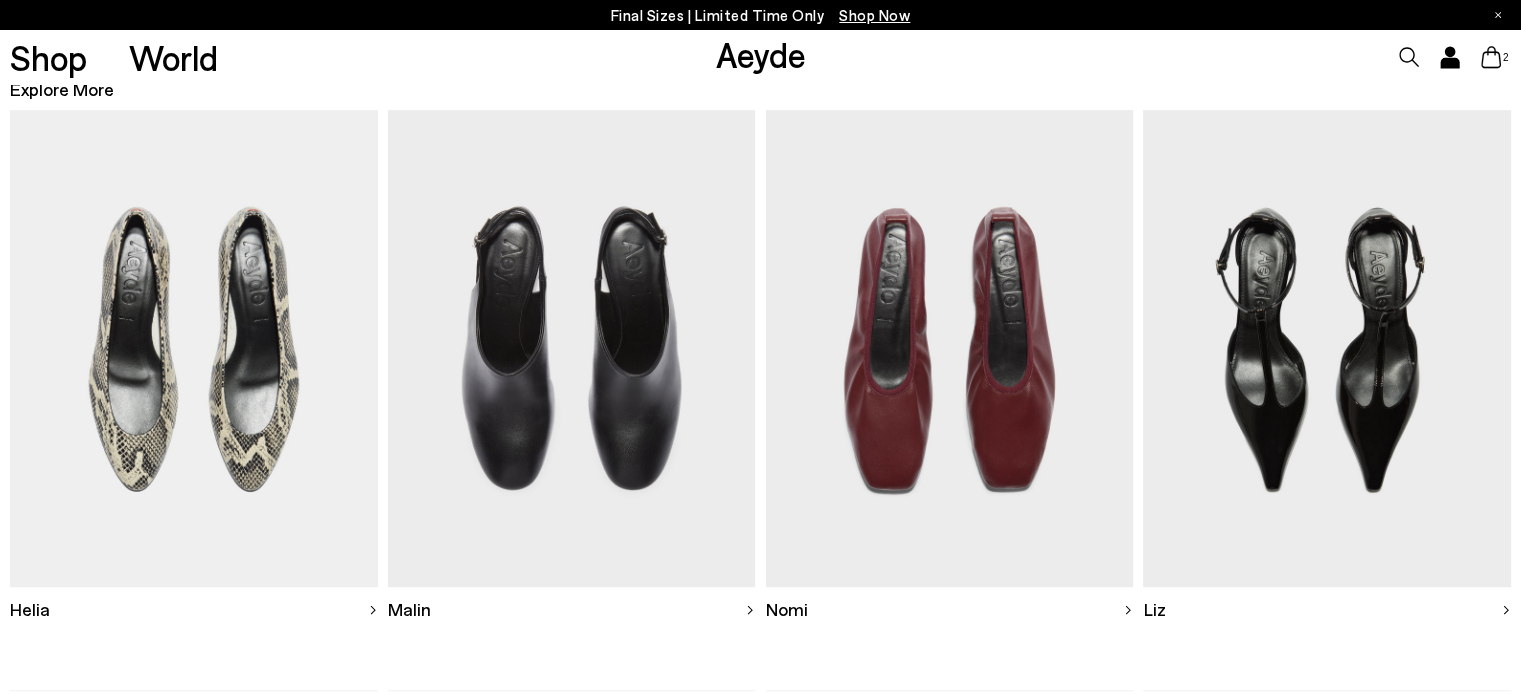 click at bounding box center [949, 348] 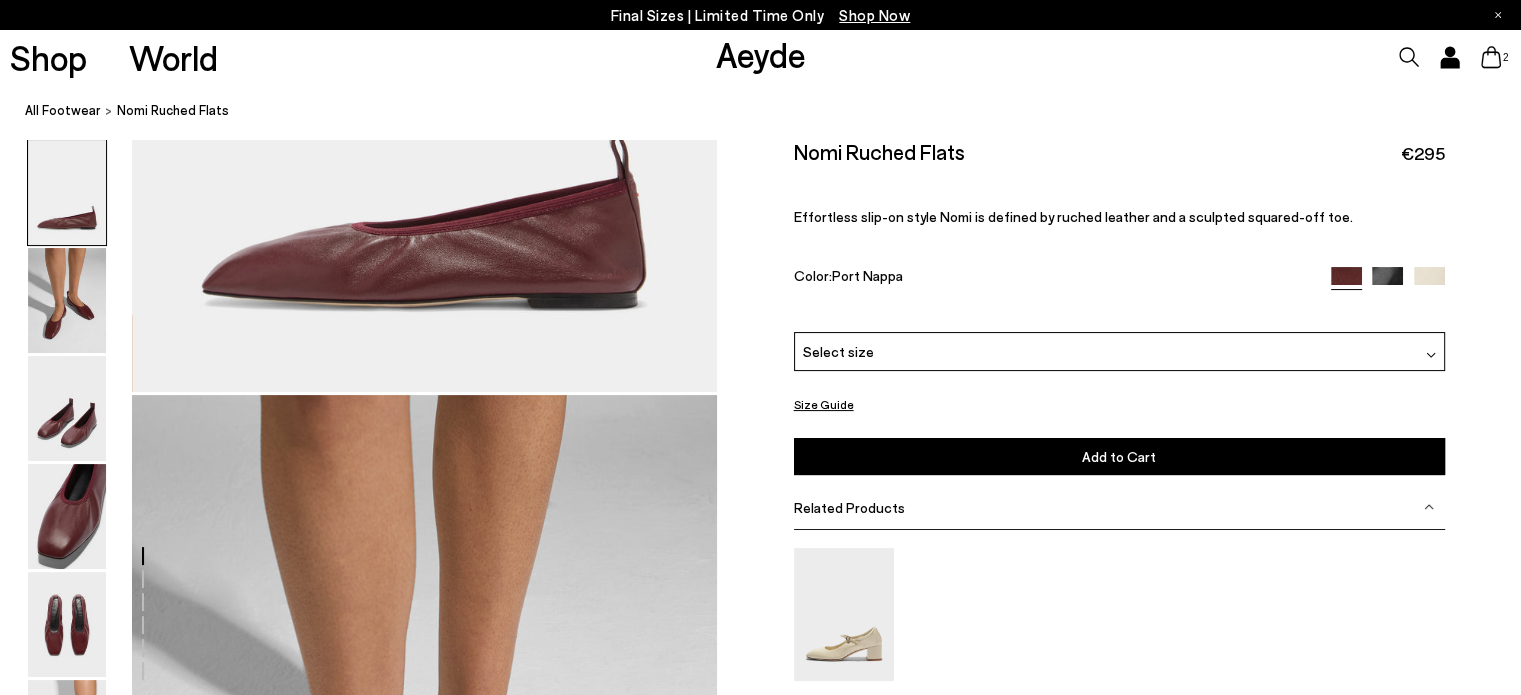 scroll, scrollTop: 300, scrollLeft: 0, axis: vertical 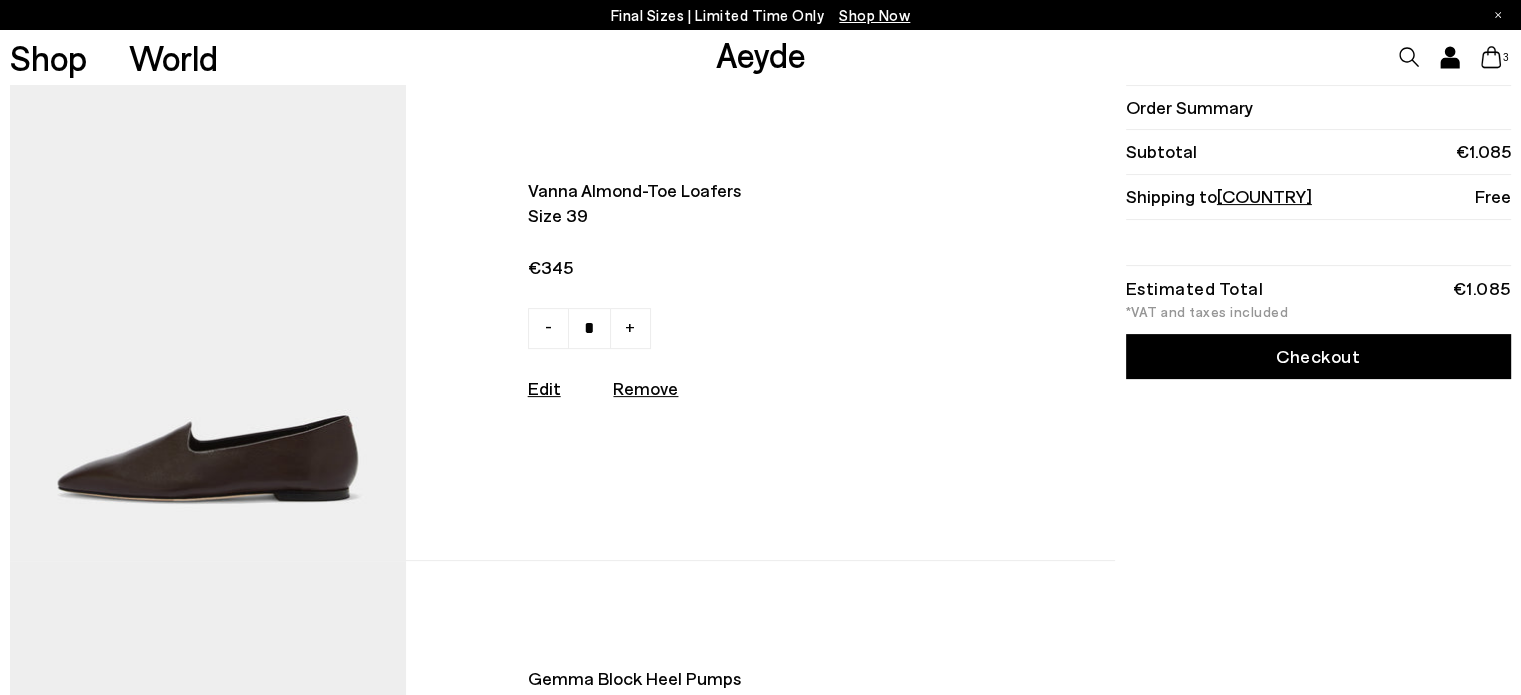 click on "Remove" at bounding box center (645, 388) 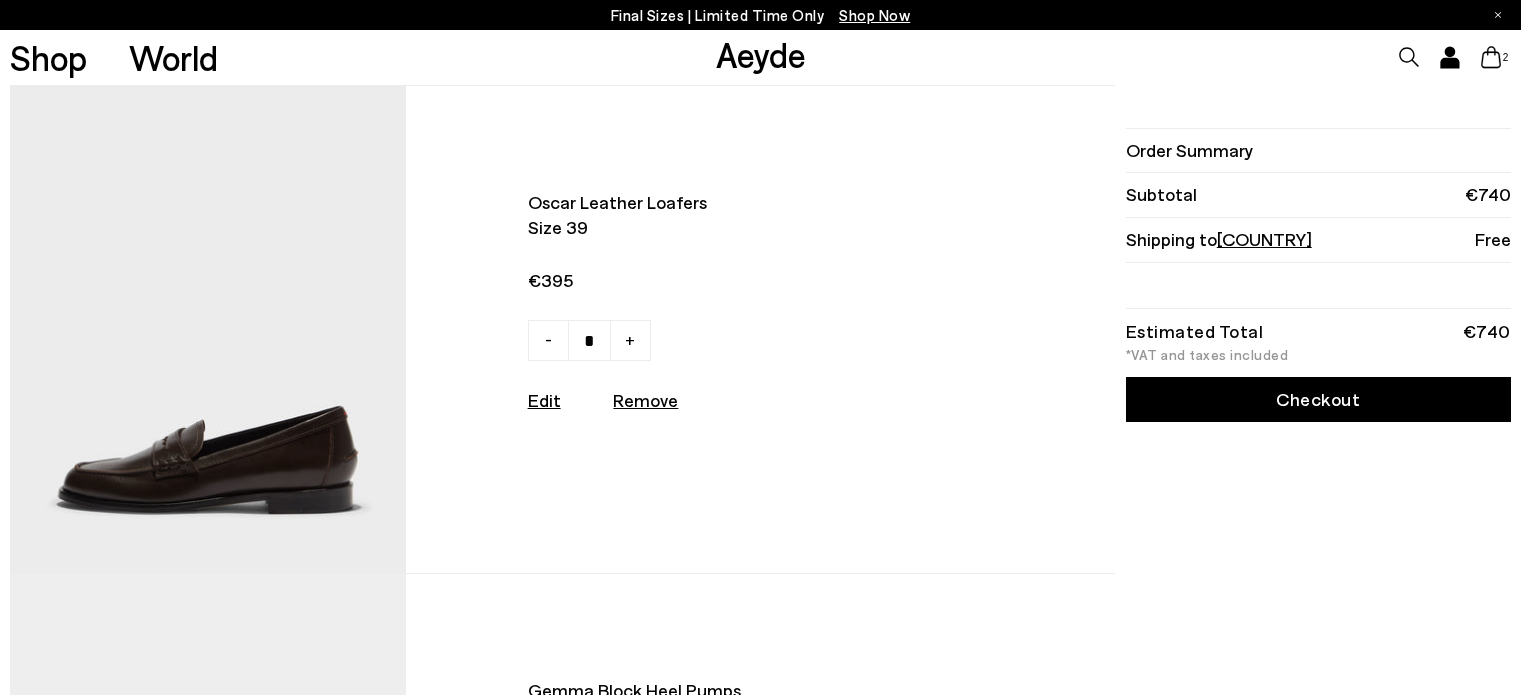 scroll, scrollTop: 460, scrollLeft: 0, axis: vertical 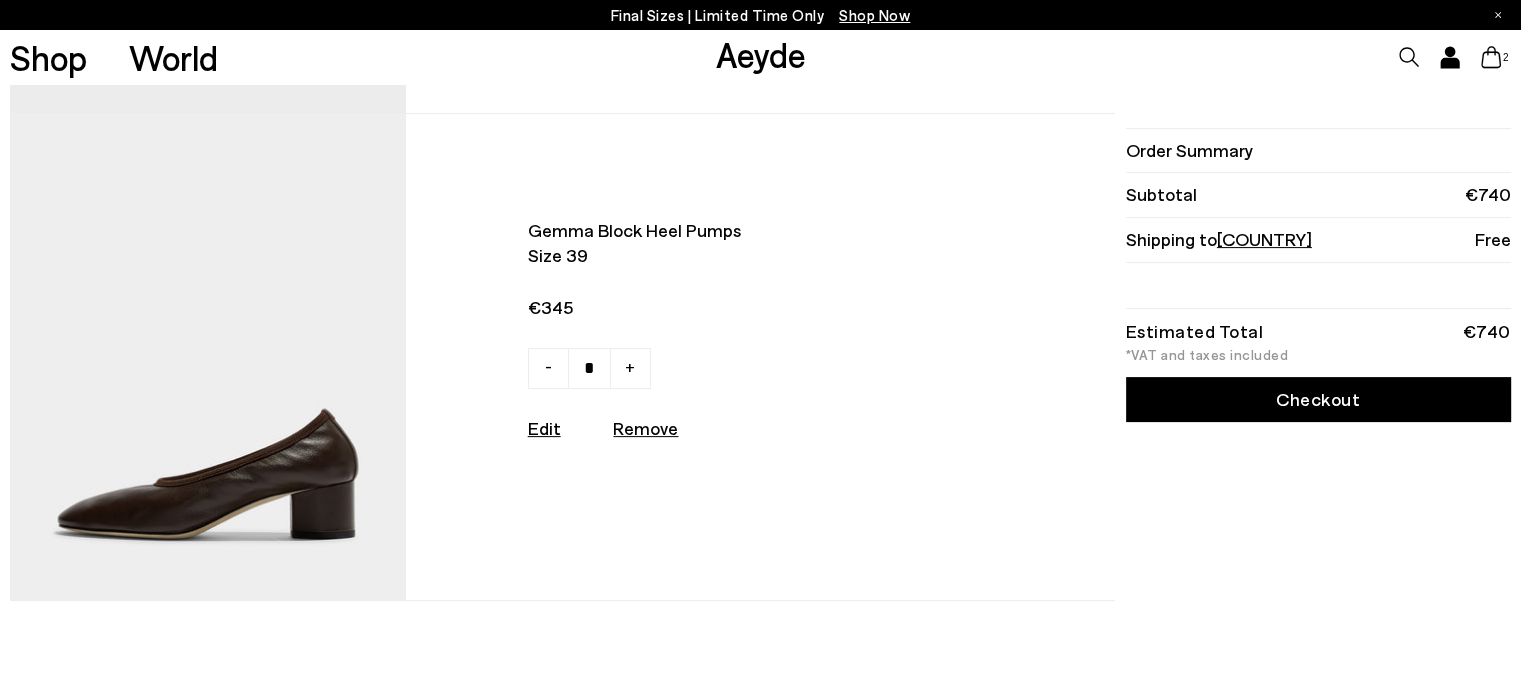 click 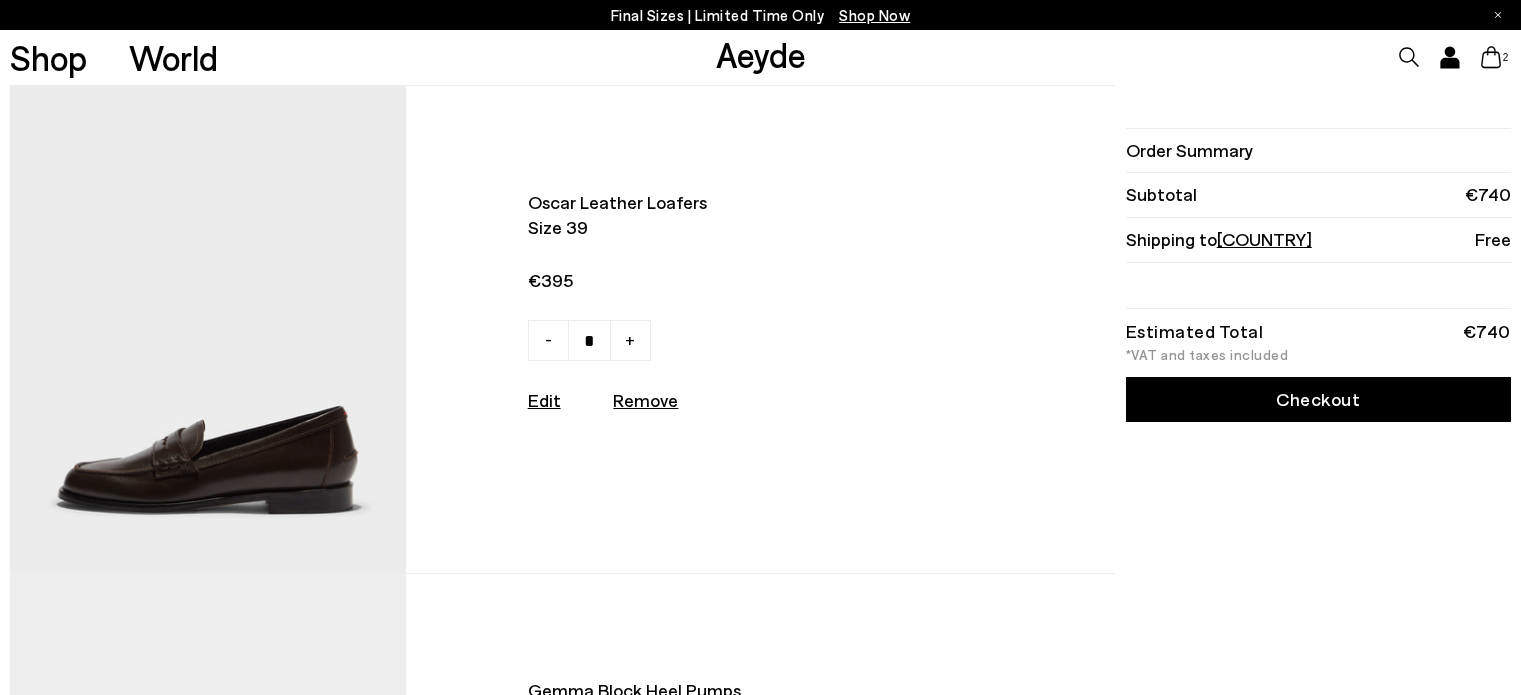 scroll, scrollTop: 0, scrollLeft: 0, axis: both 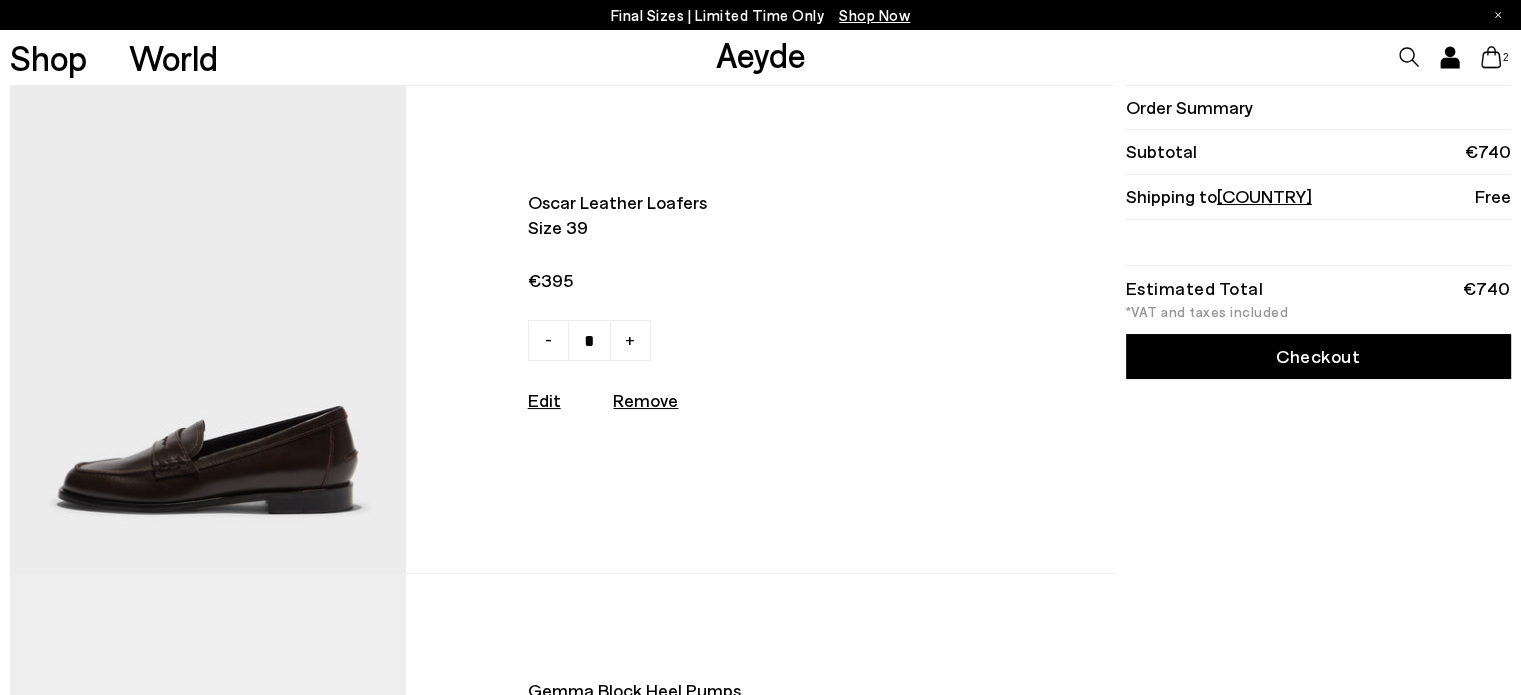 click at bounding box center (207, 329) 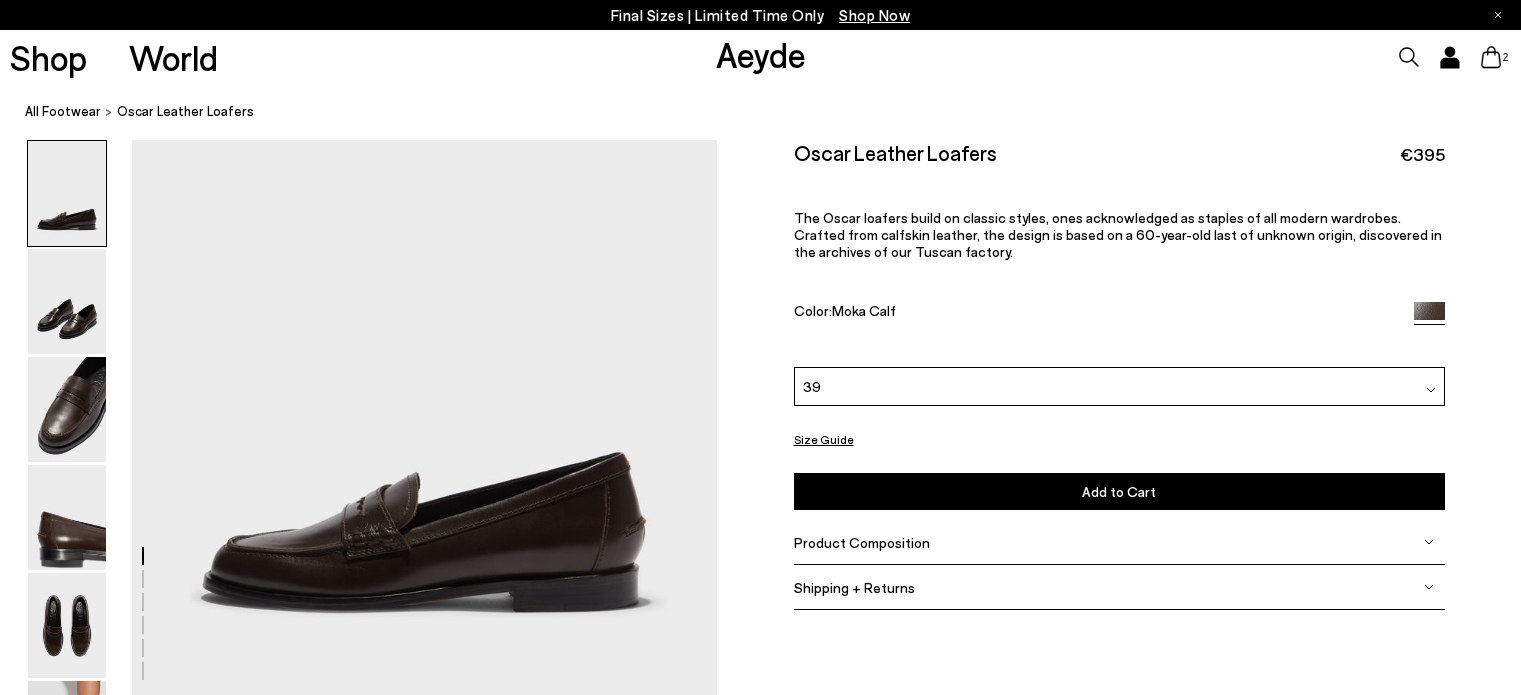 scroll, scrollTop: 0, scrollLeft: 0, axis: both 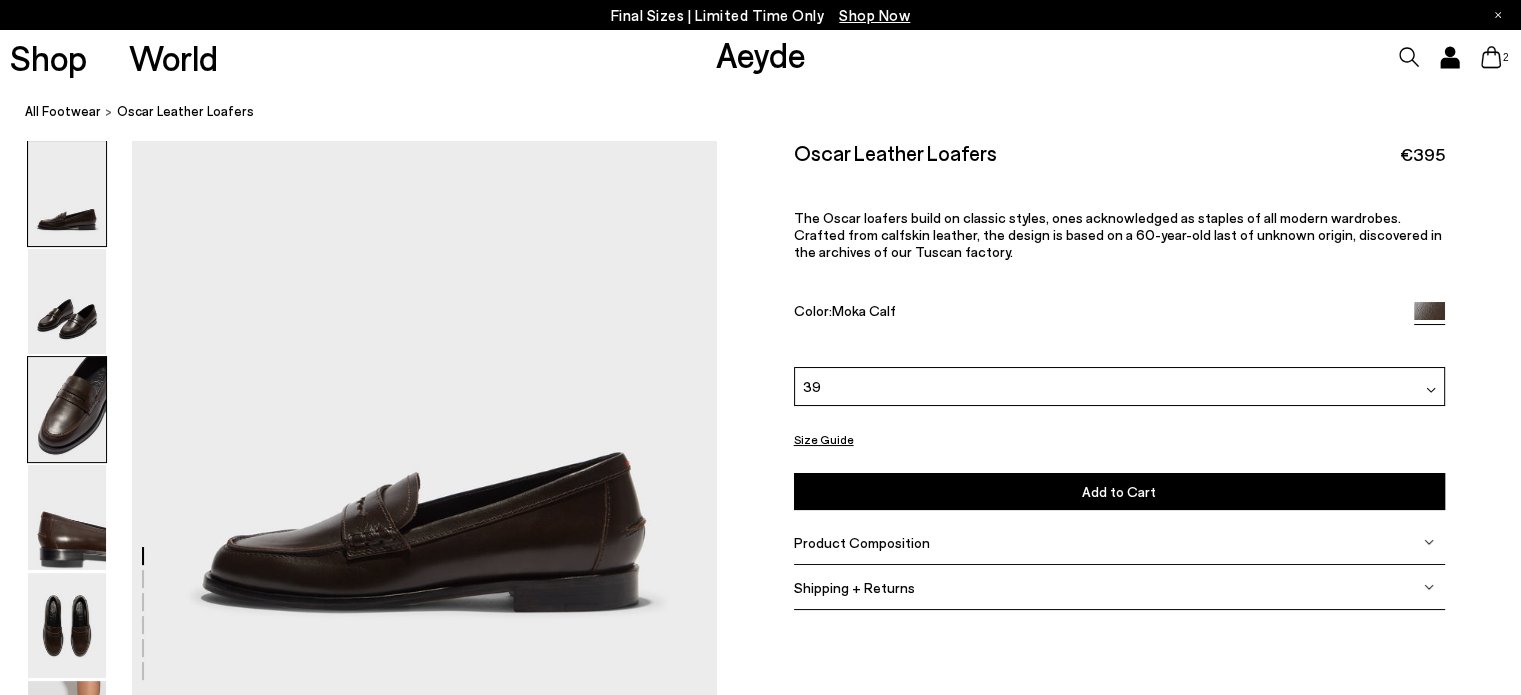 click at bounding box center [67, 409] 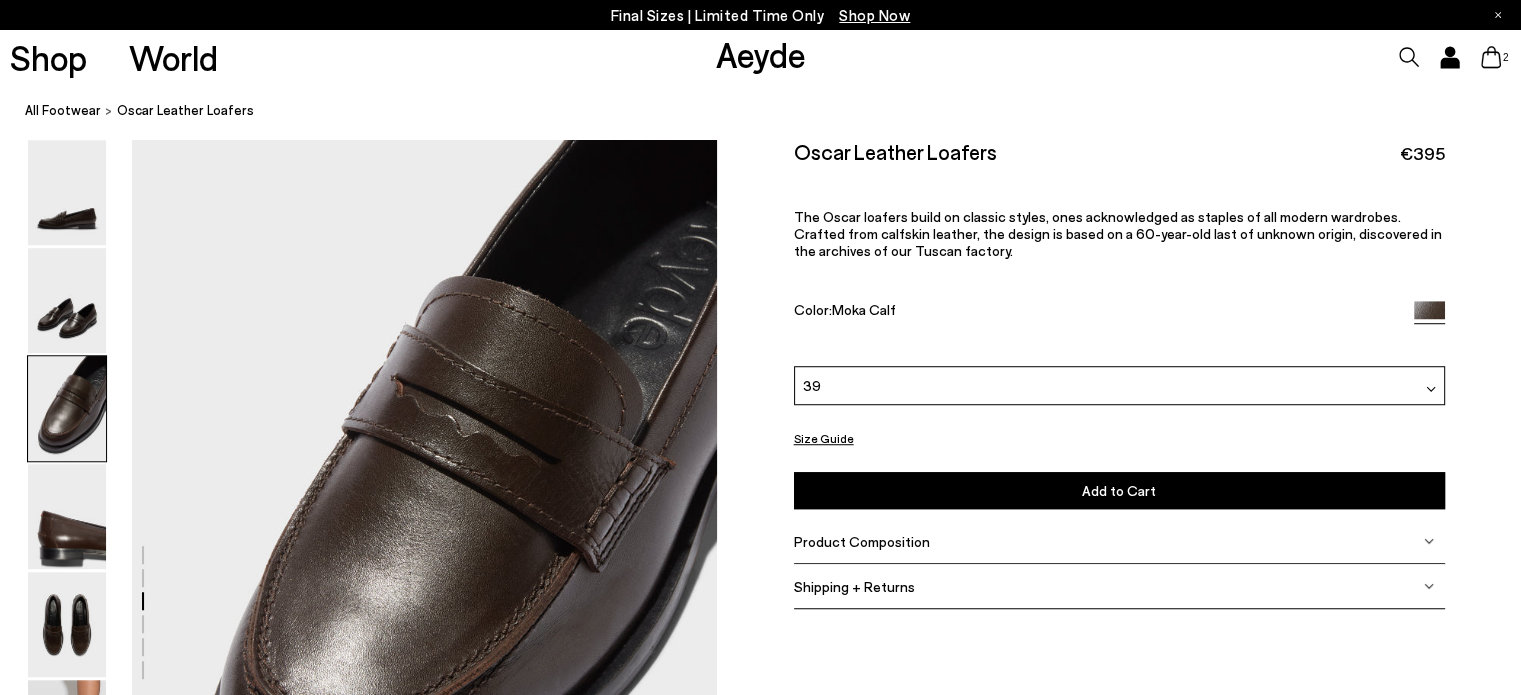 scroll, scrollTop: 1445, scrollLeft: 0, axis: vertical 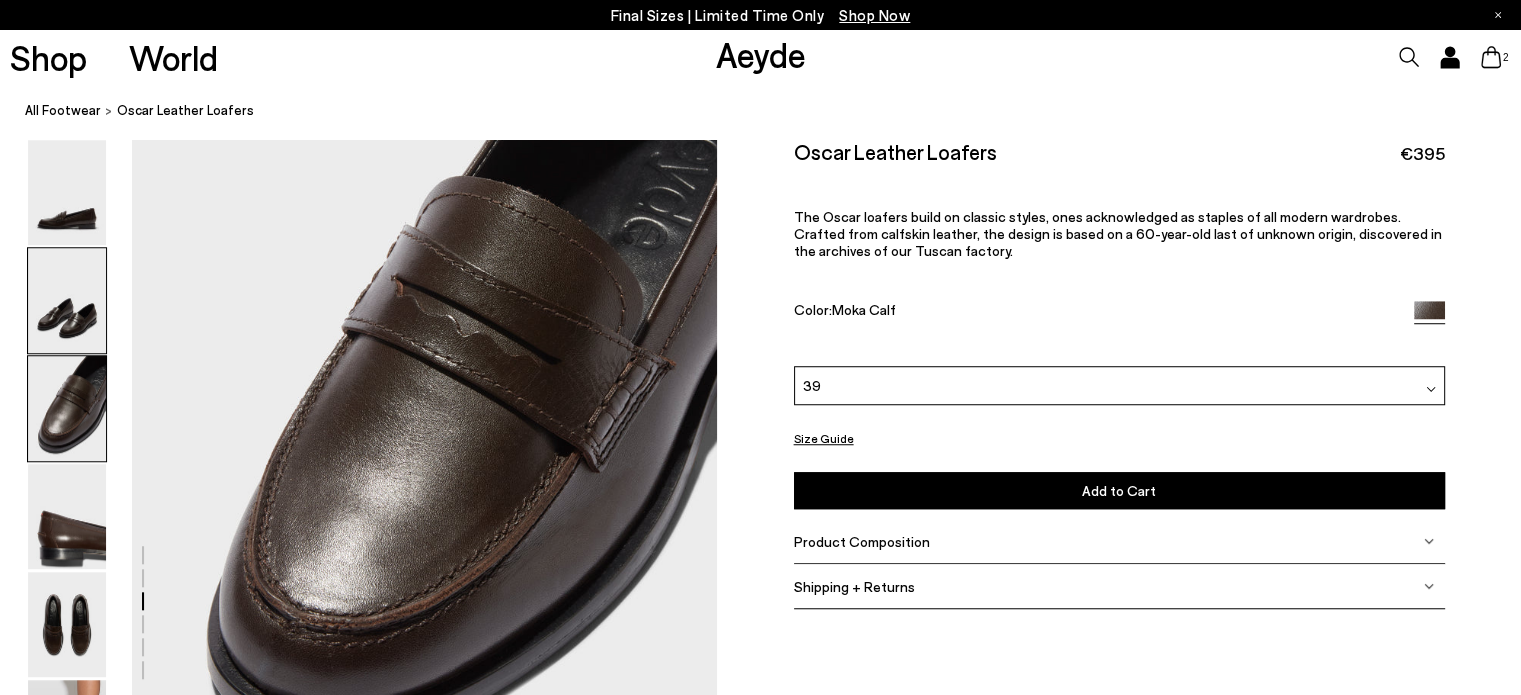 click at bounding box center [67, 300] 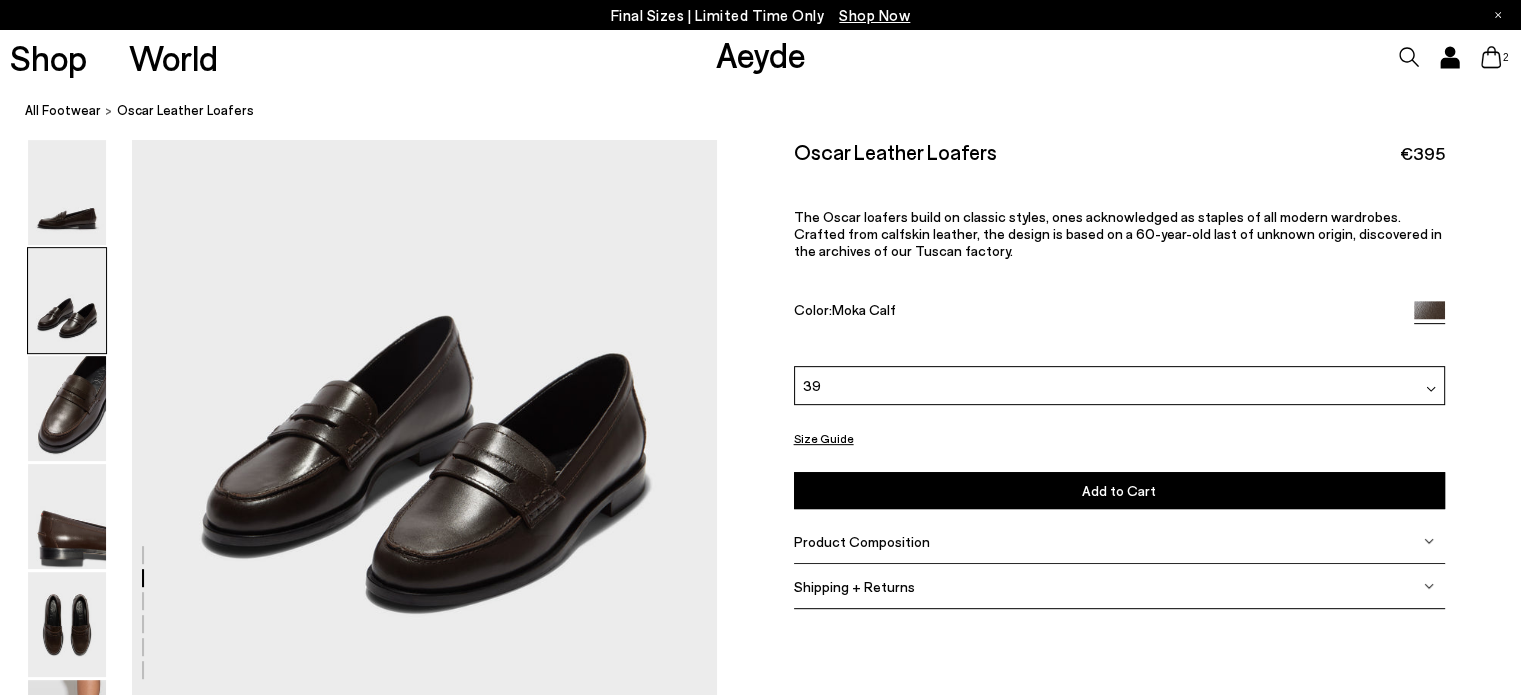 scroll, scrollTop: 761, scrollLeft: 0, axis: vertical 